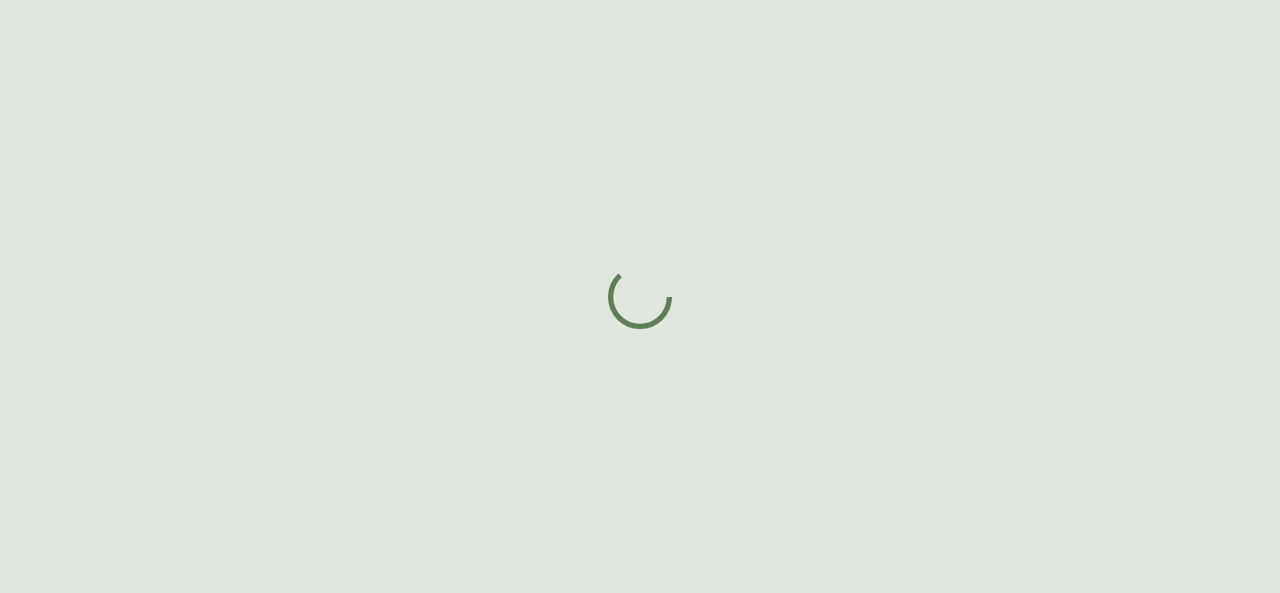 scroll, scrollTop: 0, scrollLeft: 0, axis: both 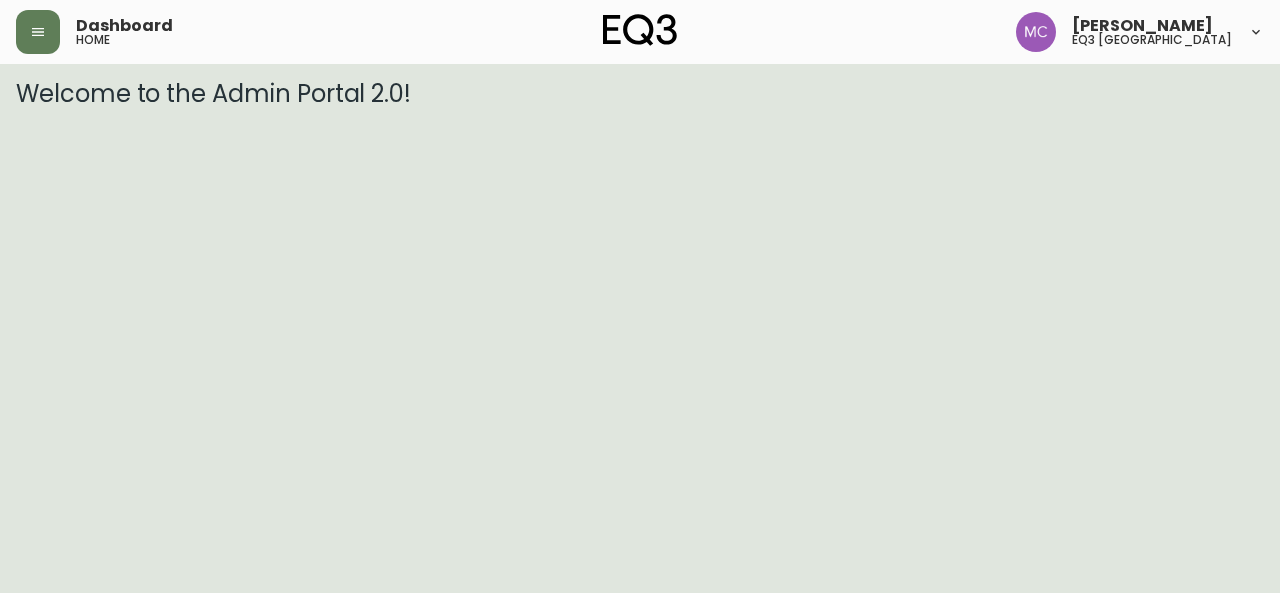 click on "Dashboard home [PERSON_NAME] eq3 [GEOGRAPHIC_DATA]   Welcome to the Admin Portal 2.0!" at bounding box center (640, 54) 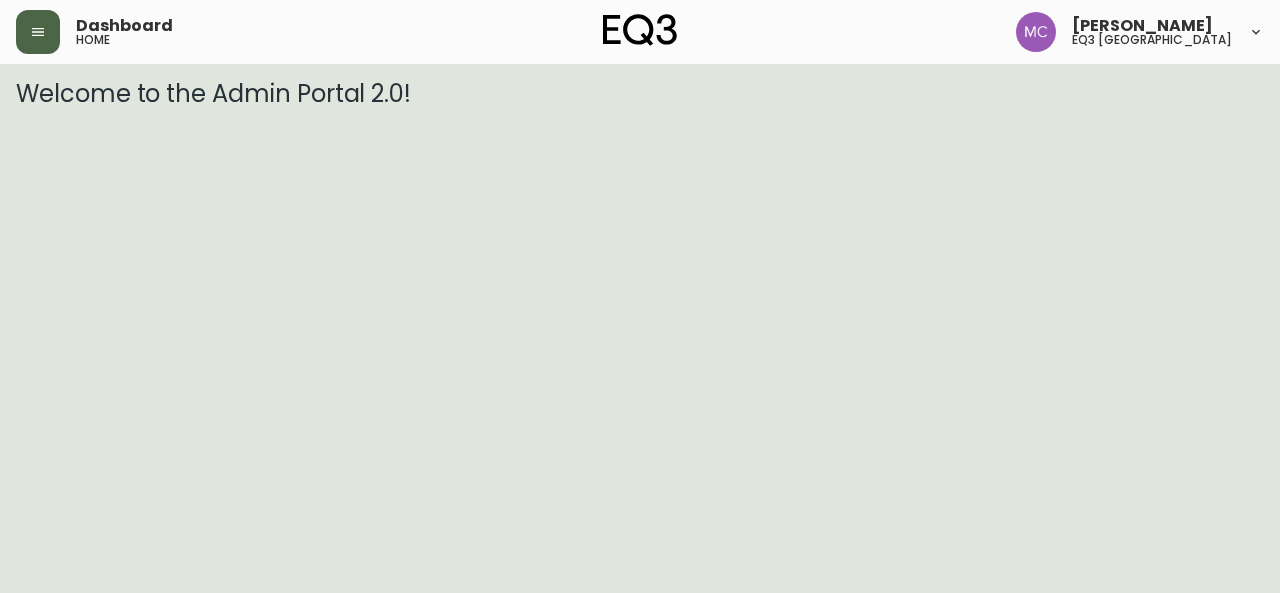 click at bounding box center [38, 32] 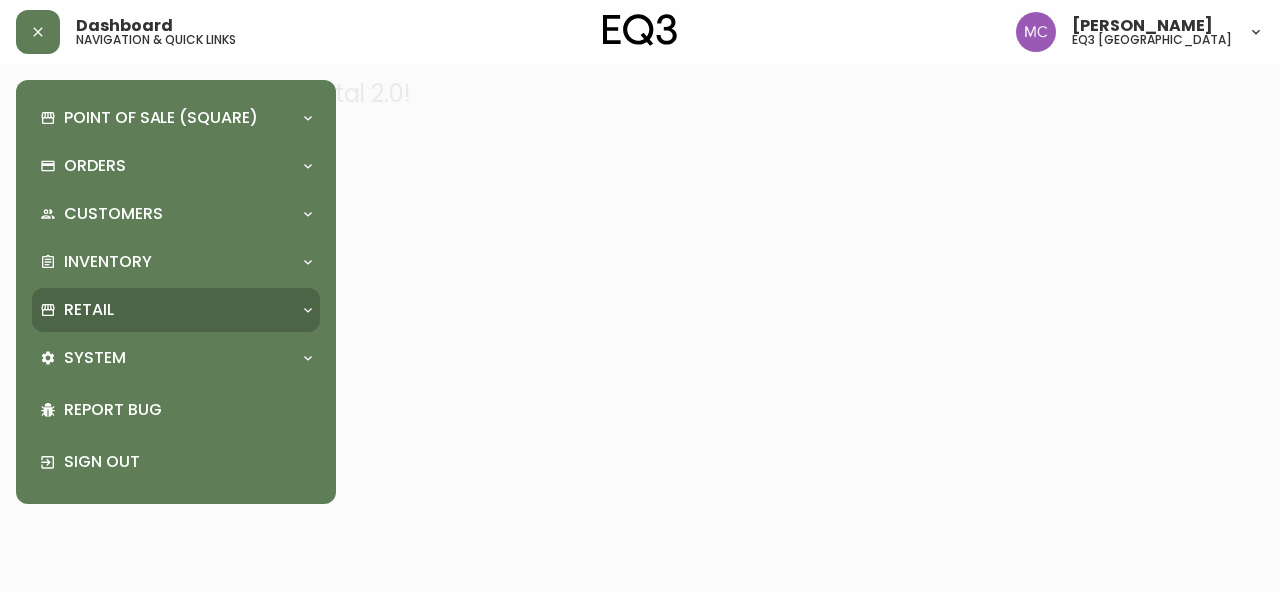 click on "Retail" at bounding box center [89, 310] 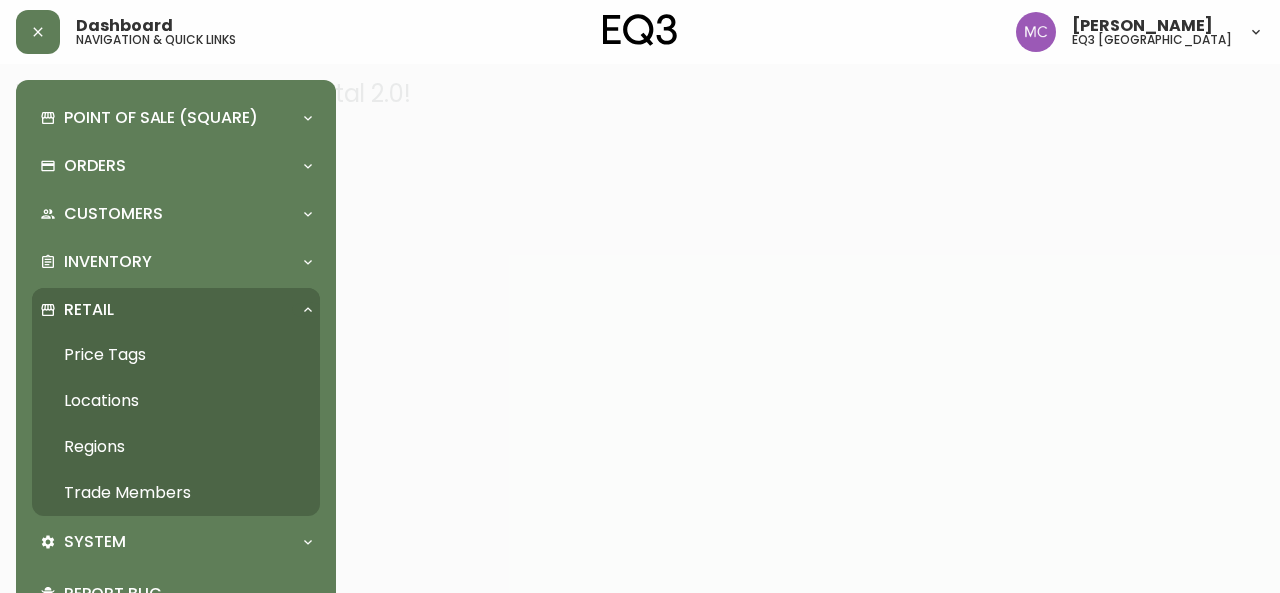click on "Trade Members" at bounding box center [176, 493] 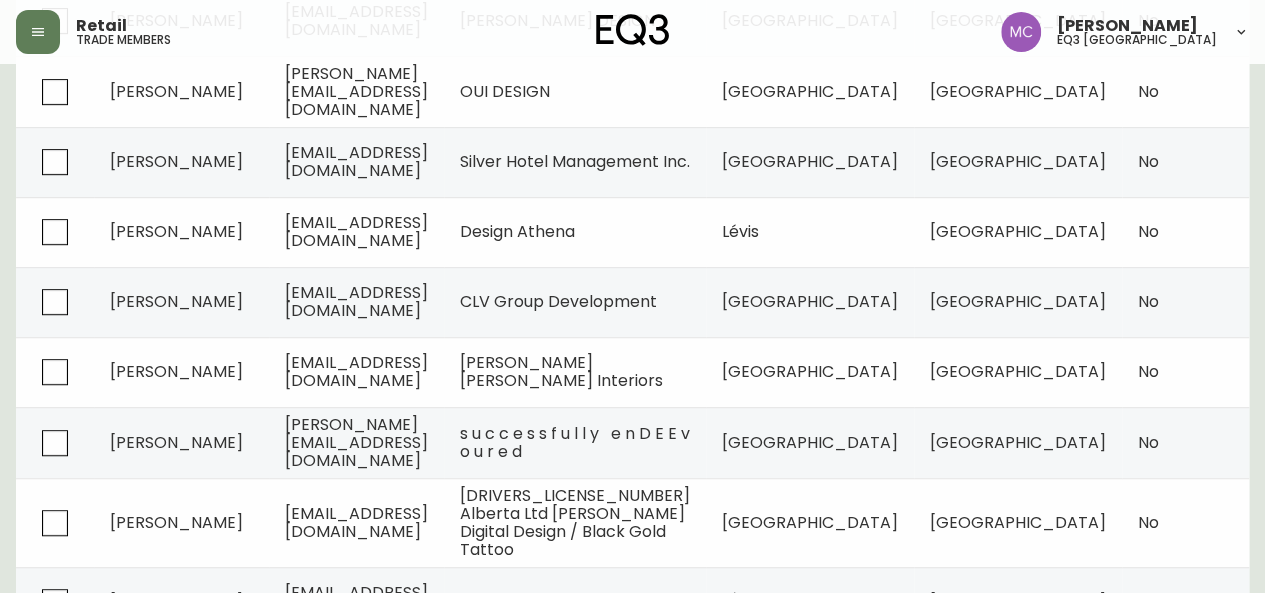 scroll, scrollTop: 489, scrollLeft: 0, axis: vertical 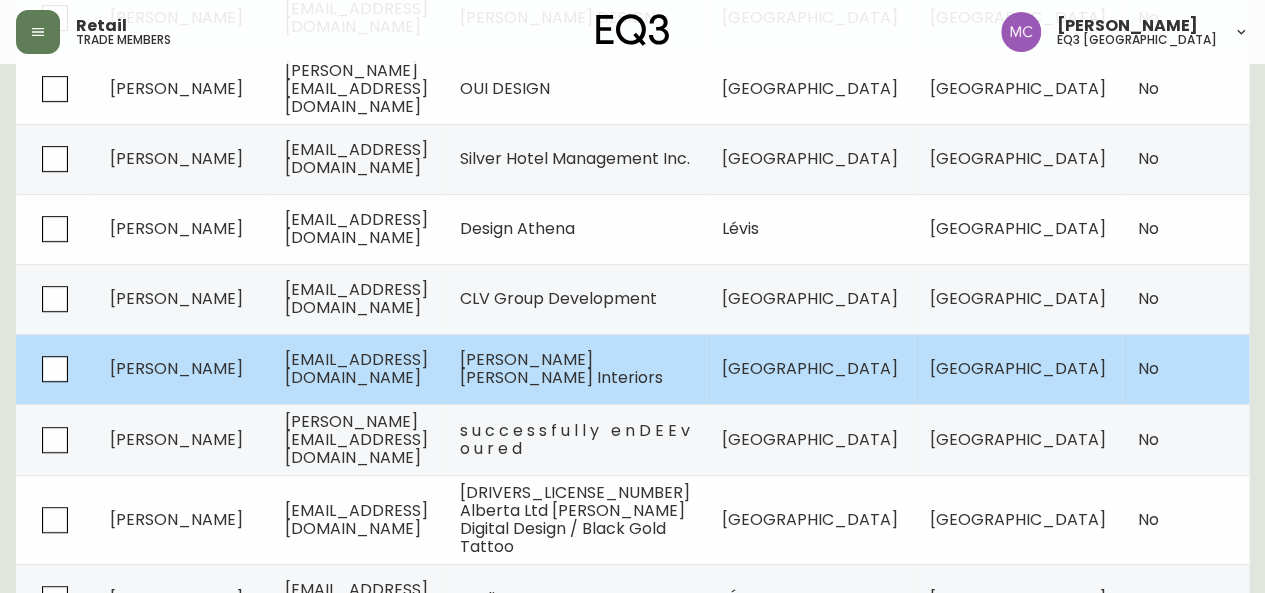 type 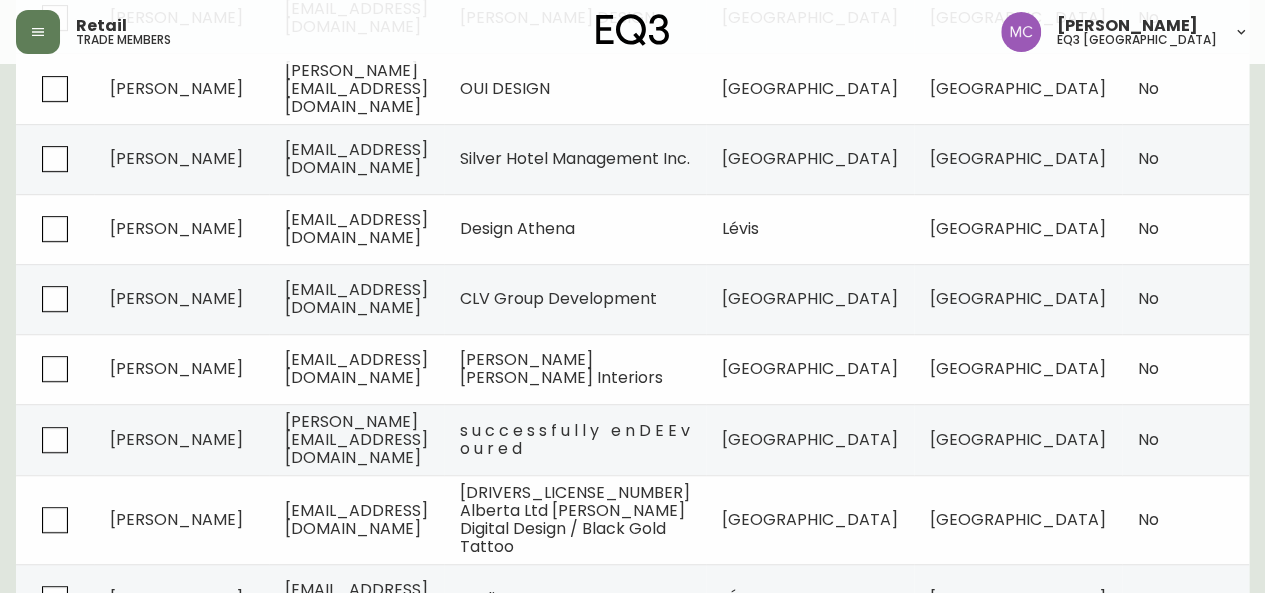 click on "Trade Members Export New Trade Member Store Tax Exempt More Filters Contact Name Contact Email Business Name City Province / State Tax Exemption Status [PERSON_NAME] [PERSON_NAME][EMAIL_ADDRESS][DOMAIN_NAME] Atelier Bien chez nous [GEOGRAPHIC_DATA] [GEOGRAPHIC_DATA] No Active [PERSON_NAME] [EMAIL_ADDRESS][DOMAIN_NAME] [PERSON_NAME] DESIGN [GEOGRAPHIC_DATA] [GEOGRAPHIC_DATA] No Active [PERSON_NAME] [PERSON_NAME][EMAIL_ADDRESS][DOMAIN_NAME] OUI DESIGN  [GEOGRAPHIC_DATA] [GEOGRAPHIC_DATA] No Active [PERSON_NAME] [EMAIL_ADDRESS][DOMAIN_NAME] Silver Hotel Management Inc.  [GEOGRAPHIC_DATA] [GEOGRAPHIC_DATA] No Active [PERSON_NAME] [EMAIL_ADDRESS][DOMAIN_NAME] Design [PERSON_NAME][GEOGRAPHIC_DATA] [GEOGRAPHIC_DATA] No Active [PERSON_NAME] [EMAIL_ADDRESS][DOMAIN_NAME] CLV Group Development [GEOGRAPHIC_DATA] [GEOGRAPHIC_DATA] No Active [PERSON_NAME] [PERSON_NAME][EMAIL_ADDRESS][DOMAIN_NAME] [PERSON_NAME] [PERSON_NAME] Interiors [GEOGRAPHIC_DATA] [GEOGRAPHIC_DATA] No Active DIONNE CASTILLO [EMAIL_ADDRESS][DOMAIN_NAME] s u c c e s s f u l l y   e n D E E v o u r e d [GEOGRAPHIC_DATA] Ontario No Active [PERSON_NAME] [EMAIL_ADDRESS][DOMAIN_NAME] [DRIVERS_LICENSE_NUMBER] Alberta Ltd [PERSON_NAME] Digital Design / Black Gold Tattoo  [GEOGRAPHIC_DATA] No" at bounding box center (632, 127) 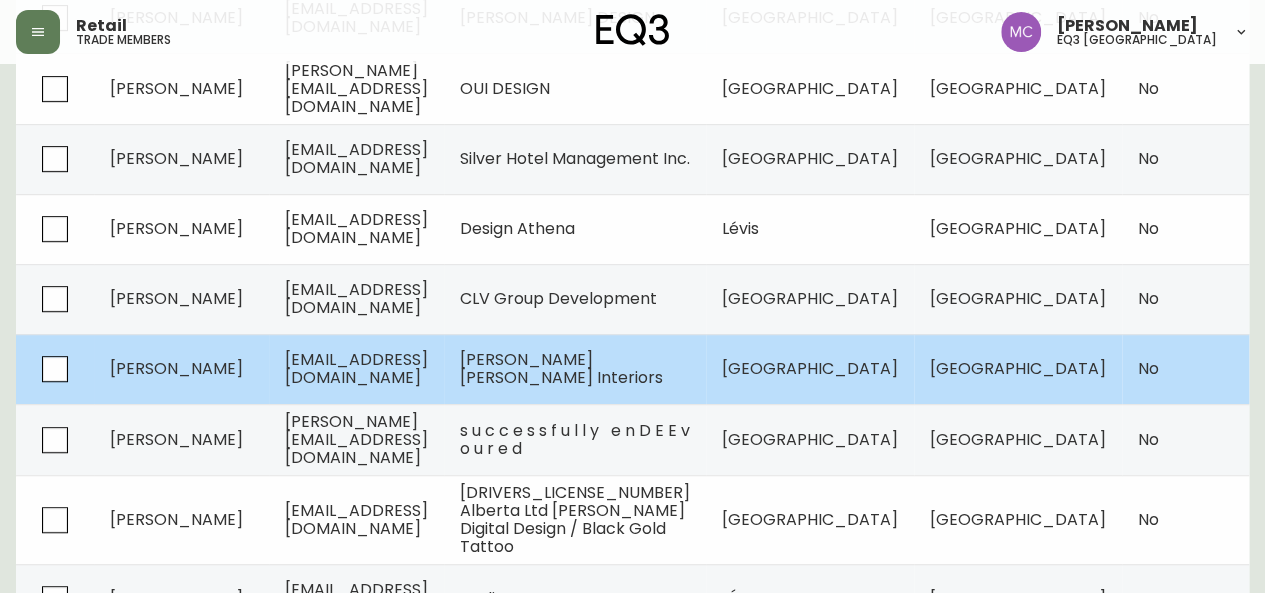 click on "[PERSON_NAME]" at bounding box center [176, 368] 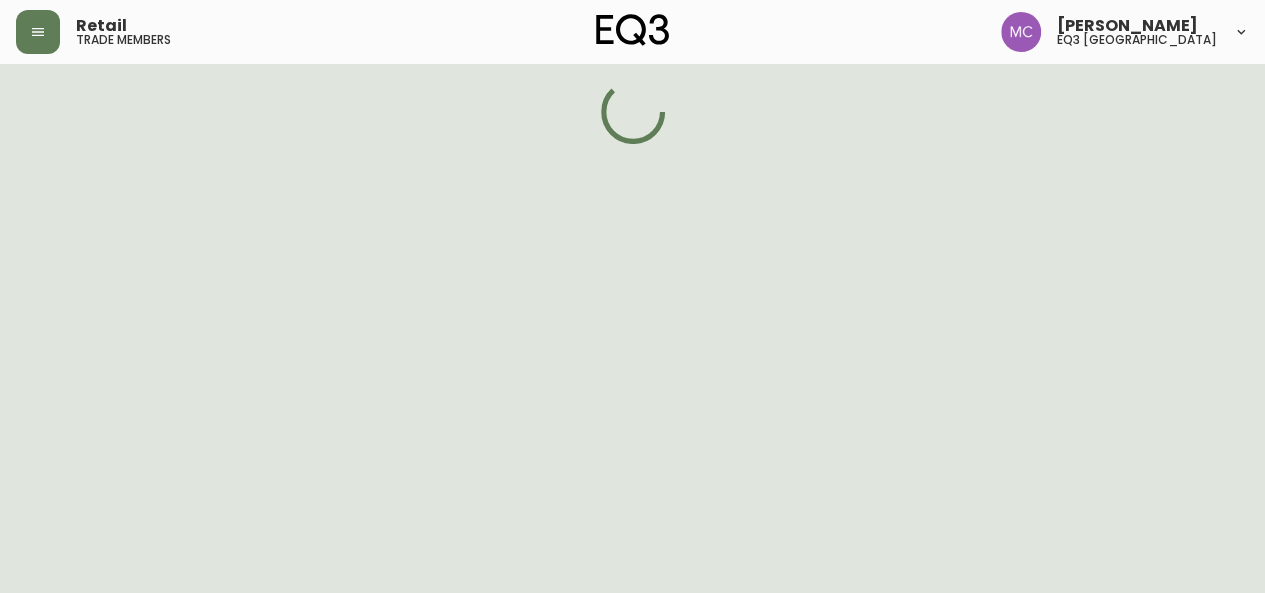 scroll, scrollTop: 0, scrollLeft: 0, axis: both 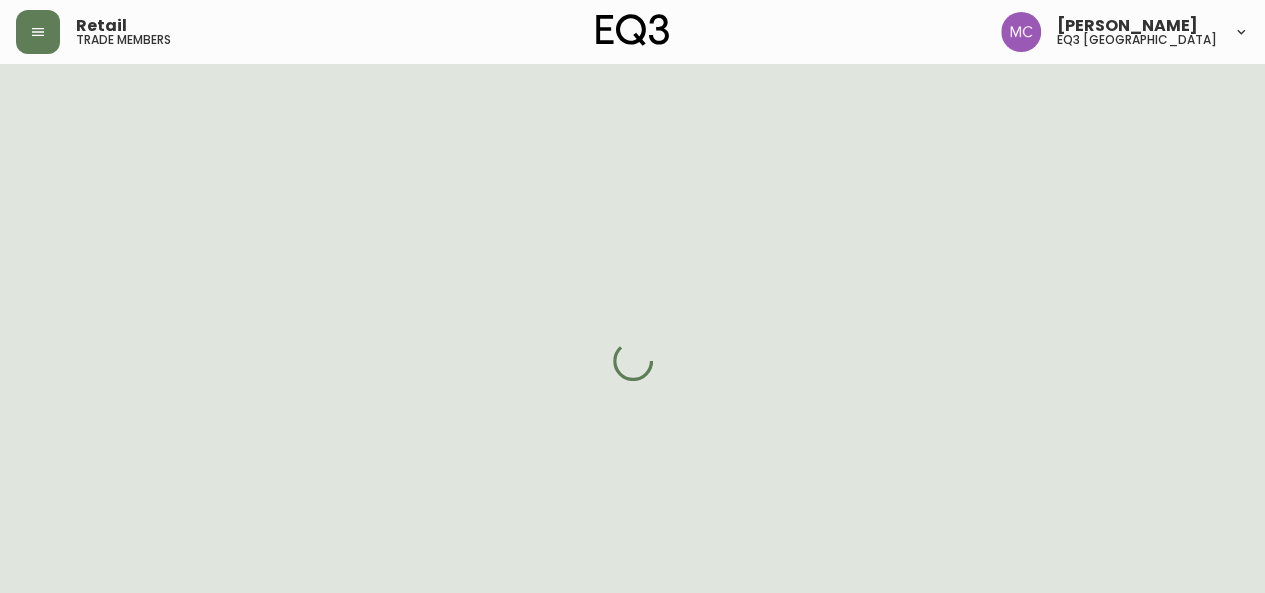 select on "BC" 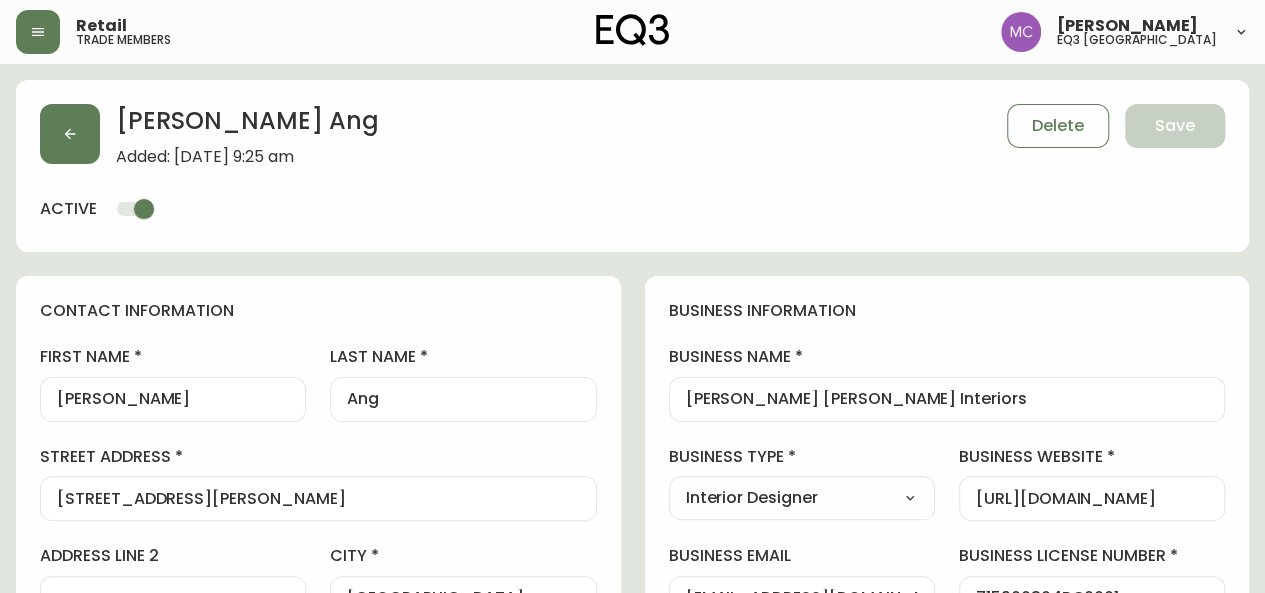 type on "EQ3 [GEOGRAPHIC_DATA]" 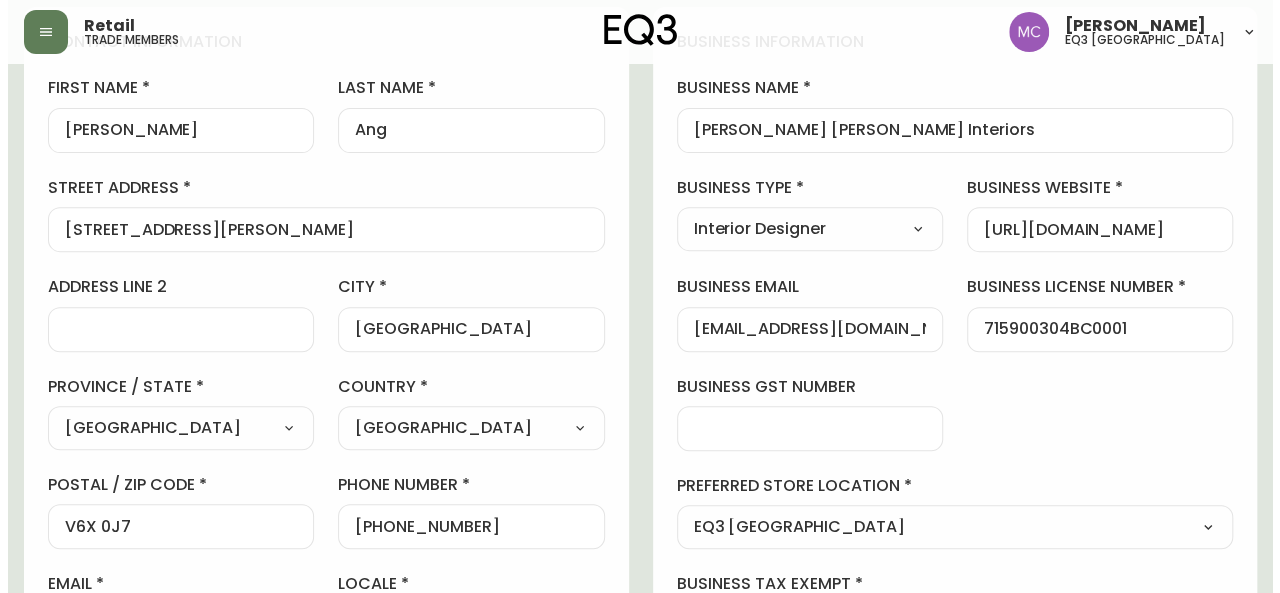 scroll, scrollTop: 267, scrollLeft: 0, axis: vertical 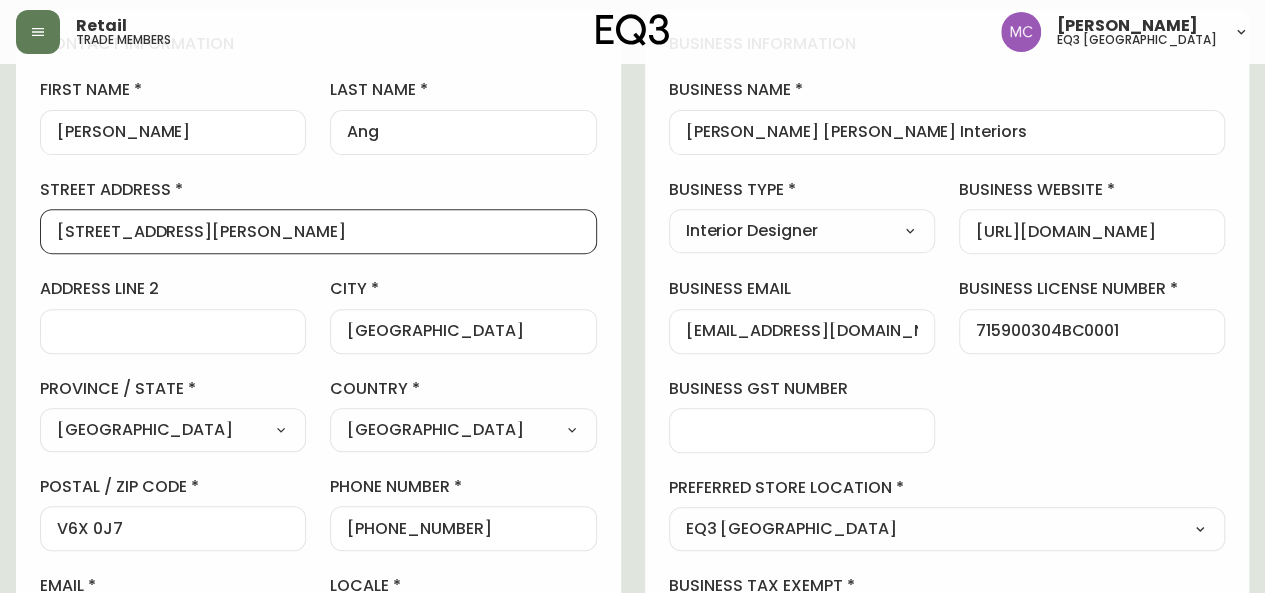 drag, startPoint x: 206, startPoint y: 235, endPoint x: 0, endPoint y: 195, distance: 209.84756 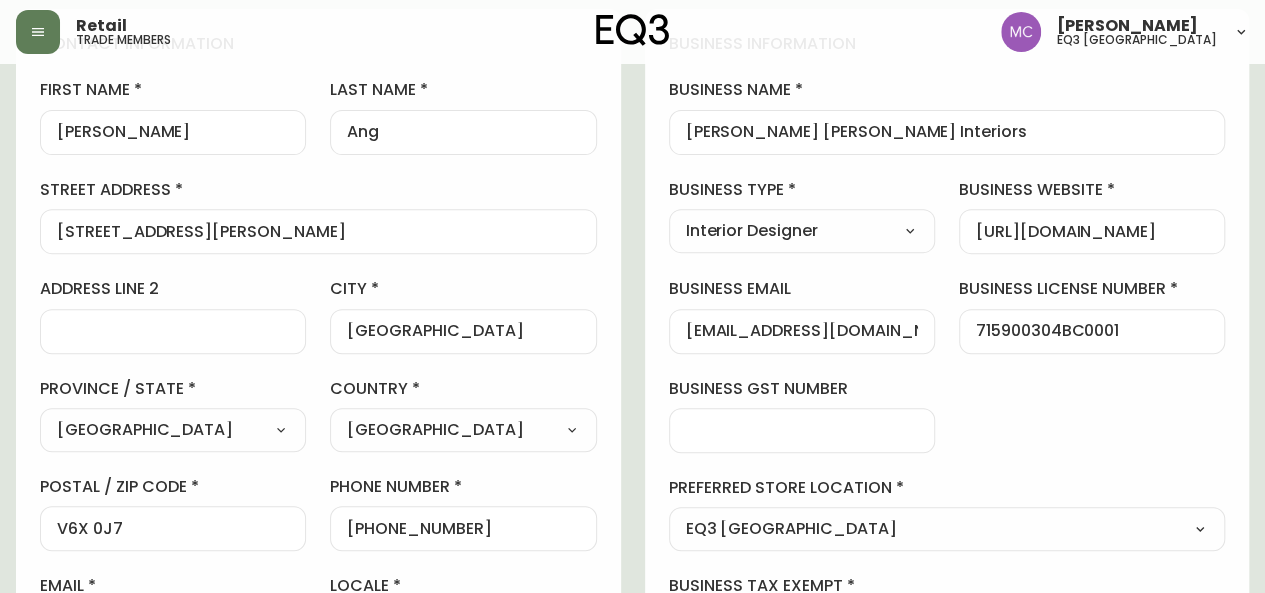 click on "[PERSON_NAME] Added: [DATE] 9:25 am Delete Save active contact information first name [PERSON_NAME] last name [GEOGRAPHIC_DATA] address [STREET_ADDRESS][PERSON_NAME] address line 2 city [GEOGRAPHIC_DATA] / state [GEOGRAPHIC_DATA] Select [GEOGRAPHIC_DATA] [GEOGRAPHIC_DATA] [GEOGRAPHIC_DATA] [GEOGRAPHIC_DATA] [GEOGRAPHIC_DATA] [GEOGRAPHIC_DATA] [GEOGRAPHIC_DATA] [GEOGRAPHIC_DATA] [GEOGRAPHIC_DATA] [PERSON_NAME][GEOGRAPHIC_DATA] [GEOGRAPHIC_DATA] [GEOGRAPHIC_DATA] [GEOGRAPHIC_DATA] country [GEOGRAPHIC_DATA] Select [GEOGRAPHIC_DATA] [GEOGRAPHIC_DATA] postal / zip code V6X 0J7 phone number [PHONE_NUMBER] email [EMAIL_ADDRESS][DOMAIN_NAME] locale CA_EN Select CA_EN [GEOGRAPHIC_DATA] [GEOGRAPHIC_DATA] additional information do you require a designer kit? Yes! I wish to purchase the EQ3 Designer Kit for $49. This kit contains 3” swatches of EQ3’s complete range of fabric and leather options, as well as wood samples and the latest catalogue. Thank you, I have already received a kit. No, I do not wish to purchase a Designer Kit. how did you hear about the eq3 trade program? Social Media Select Social Media Advertisement Trade Show Outreach from a Trade Rep Other" at bounding box center [632, 567] 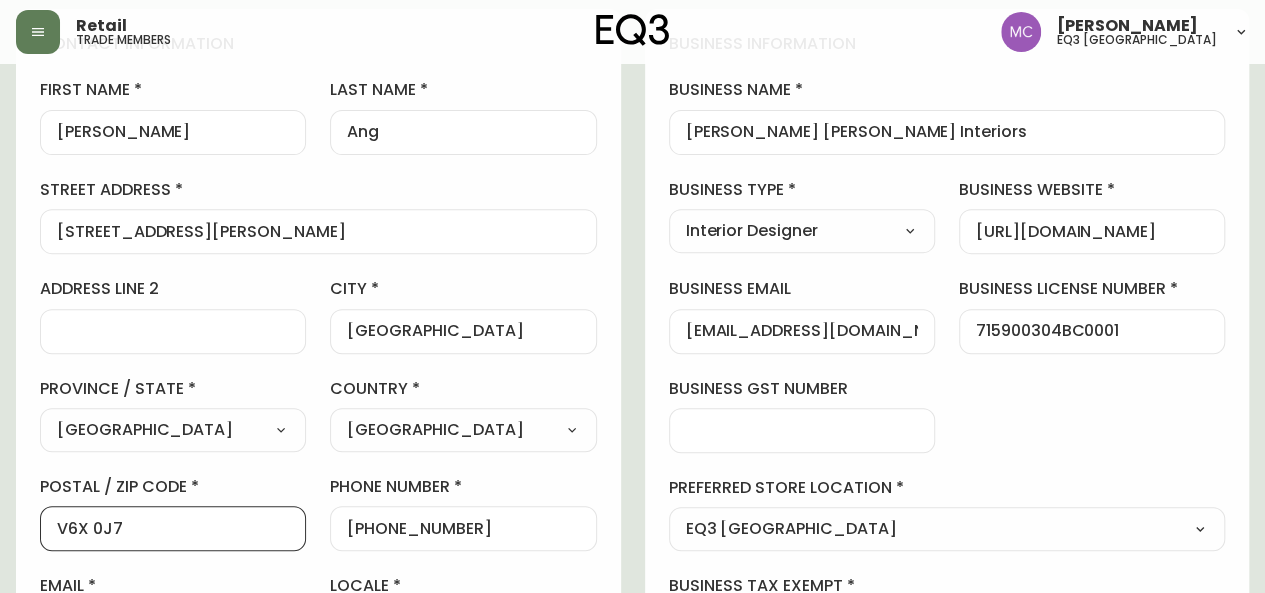 drag, startPoint x: 133, startPoint y: 527, endPoint x: 52, endPoint y: 523, distance: 81.09871 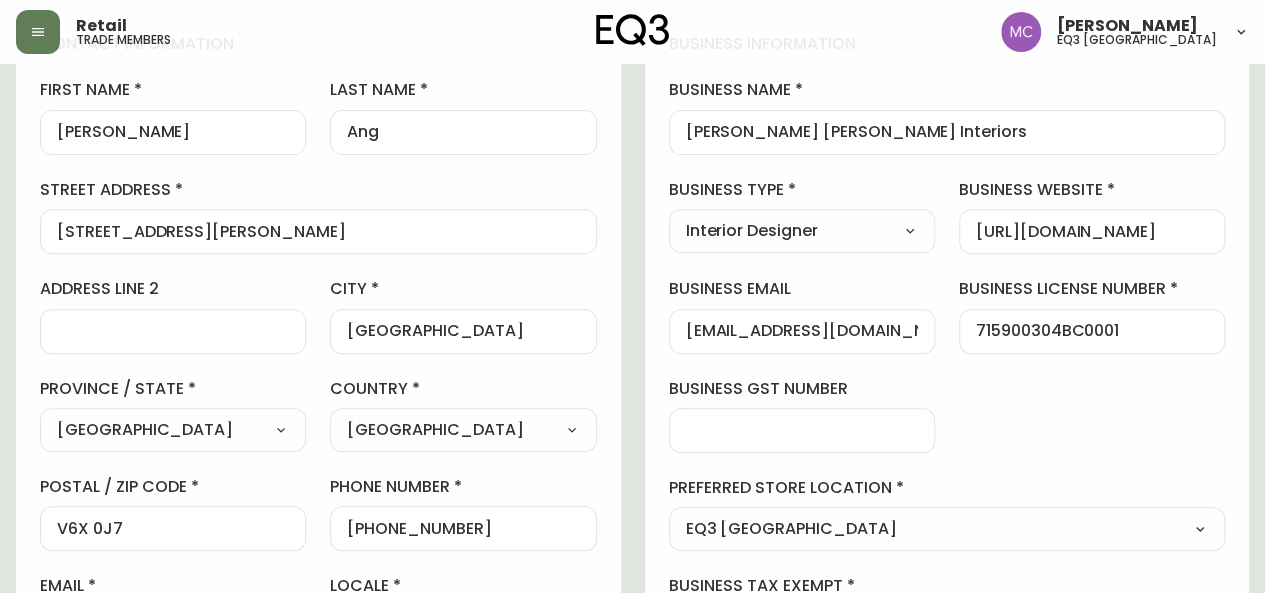 click on "[PERSON_NAME] Added: [DATE] 9:25 am Delete Save active contact information first name [PERSON_NAME] last name [GEOGRAPHIC_DATA] address [STREET_ADDRESS][PERSON_NAME] address line 2 city [GEOGRAPHIC_DATA] / state [GEOGRAPHIC_DATA] Select [GEOGRAPHIC_DATA] [GEOGRAPHIC_DATA] [GEOGRAPHIC_DATA] [GEOGRAPHIC_DATA] [GEOGRAPHIC_DATA] [GEOGRAPHIC_DATA] [GEOGRAPHIC_DATA] [GEOGRAPHIC_DATA] [GEOGRAPHIC_DATA] [PERSON_NAME][GEOGRAPHIC_DATA] [GEOGRAPHIC_DATA] [GEOGRAPHIC_DATA] [GEOGRAPHIC_DATA] country [GEOGRAPHIC_DATA] Select [GEOGRAPHIC_DATA] [GEOGRAPHIC_DATA] postal / zip code V6X 0J7 phone number [PHONE_NUMBER] email [EMAIL_ADDRESS][DOMAIN_NAME] locale CA_EN Select CA_EN [GEOGRAPHIC_DATA] [GEOGRAPHIC_DATA] additional information do you require a designer kit? Yes! I wish to purchase the EQ3 Designer Kit for $49. This kit contains 3” swatches of EQ3’s complete range of fabric and leather options, as well as wood samples and the latest catalogue. Thank you, I have already received a kit. No, I do not wish to purchase a Designer Kit. how did you hear about the eq3 trade program? Social Media Select Social Media Advertisement Trade Show Outreach from a Trade Rep Other" at bounding box center [632, 567] 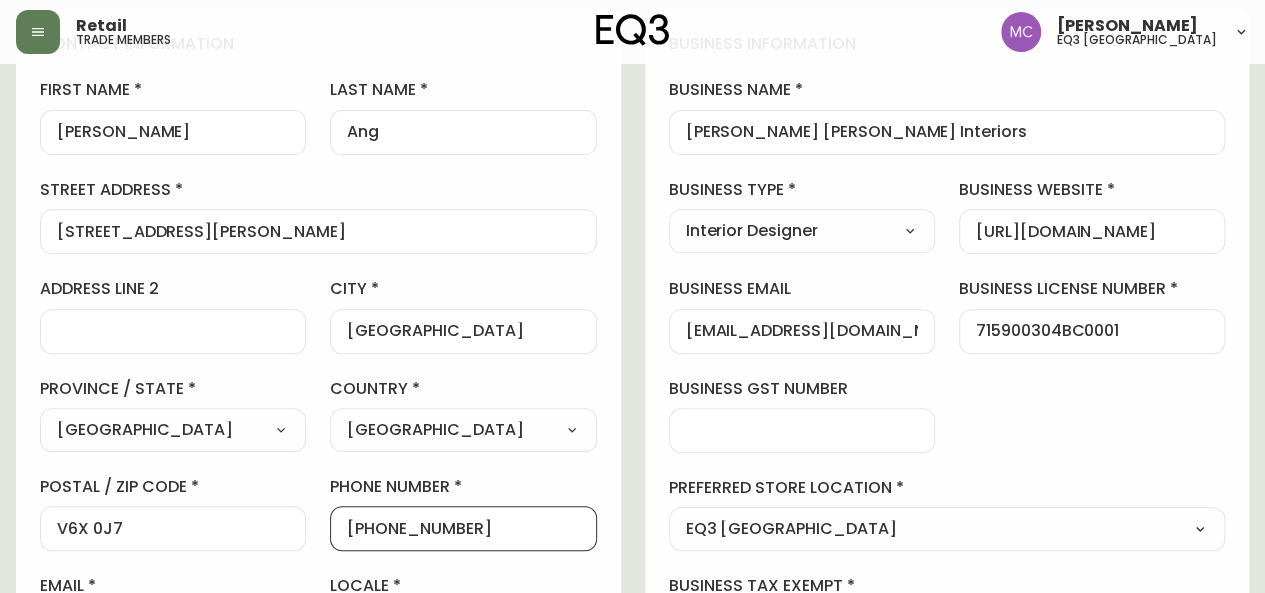 drag, startPoint x: 493, startPoint y: 526, endPoint x: 354, endPoint y: 528, distance: 139.01439 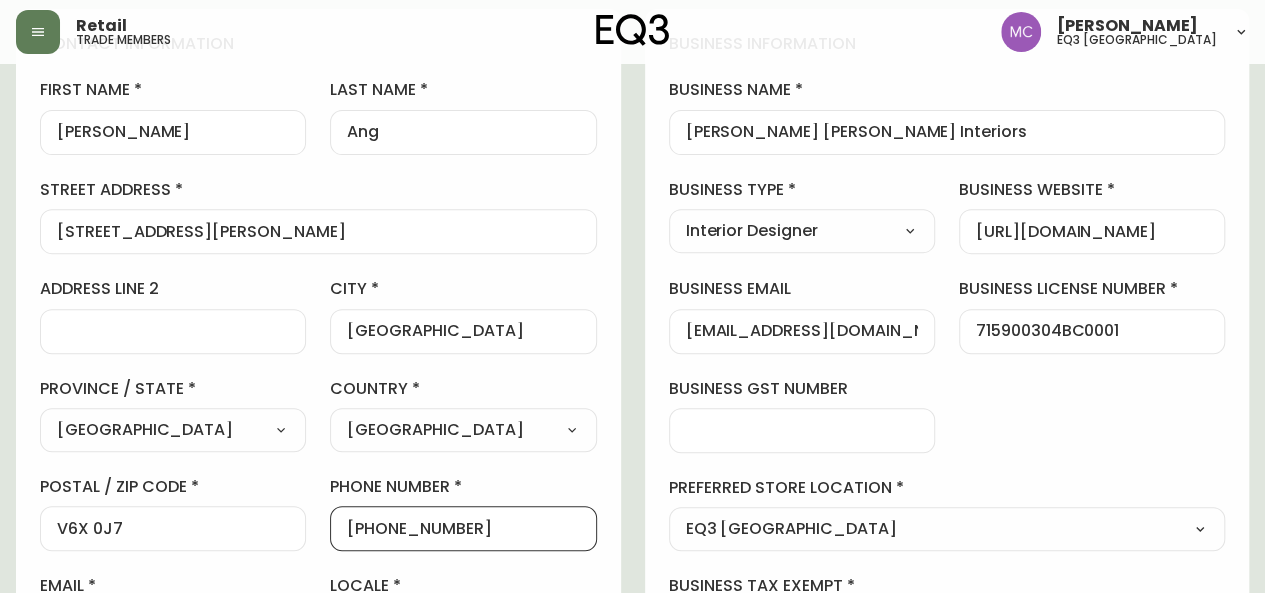 click on "[PHONE_NUMBER]" at bounding box center (463, 528) 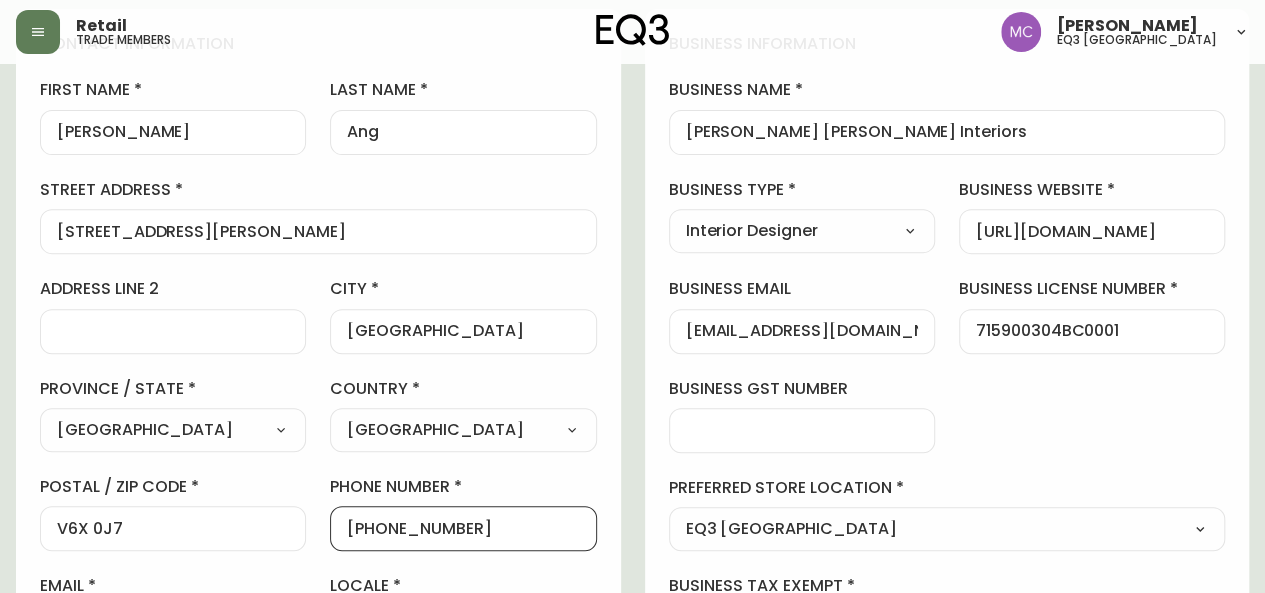 drag, startPoint x: 360, startPoint y: 519, endPoint x: 468, endPoint y: 525, distance: 108.16654 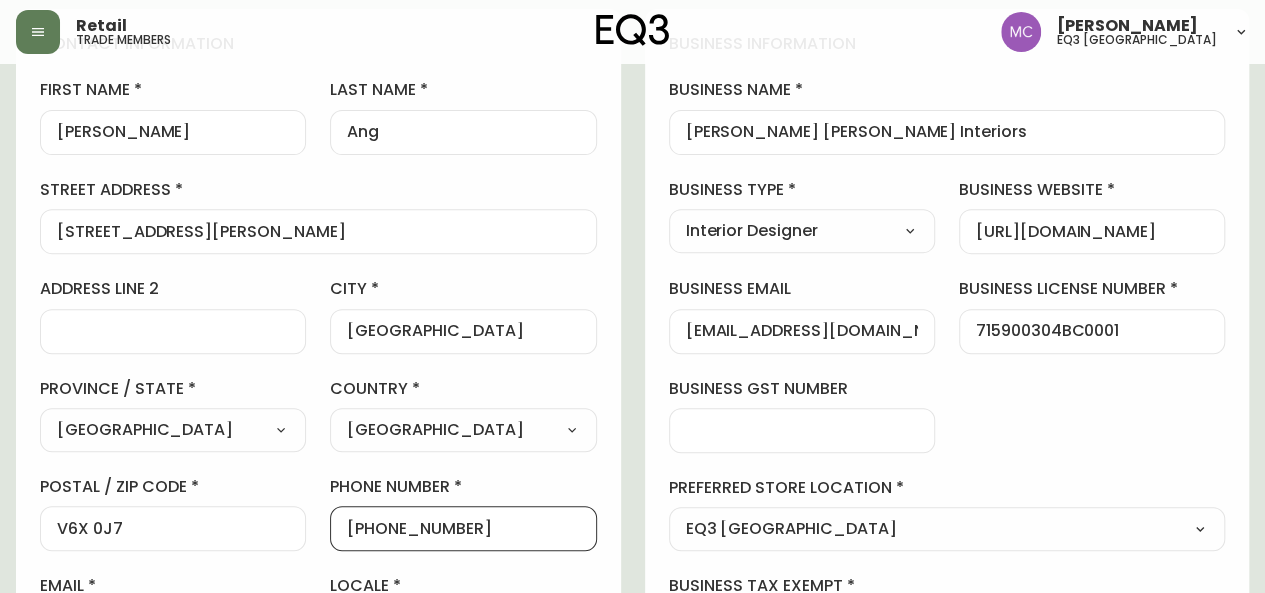 click on "[PHONE_NUMBER]" at bounding box center (463, 528) 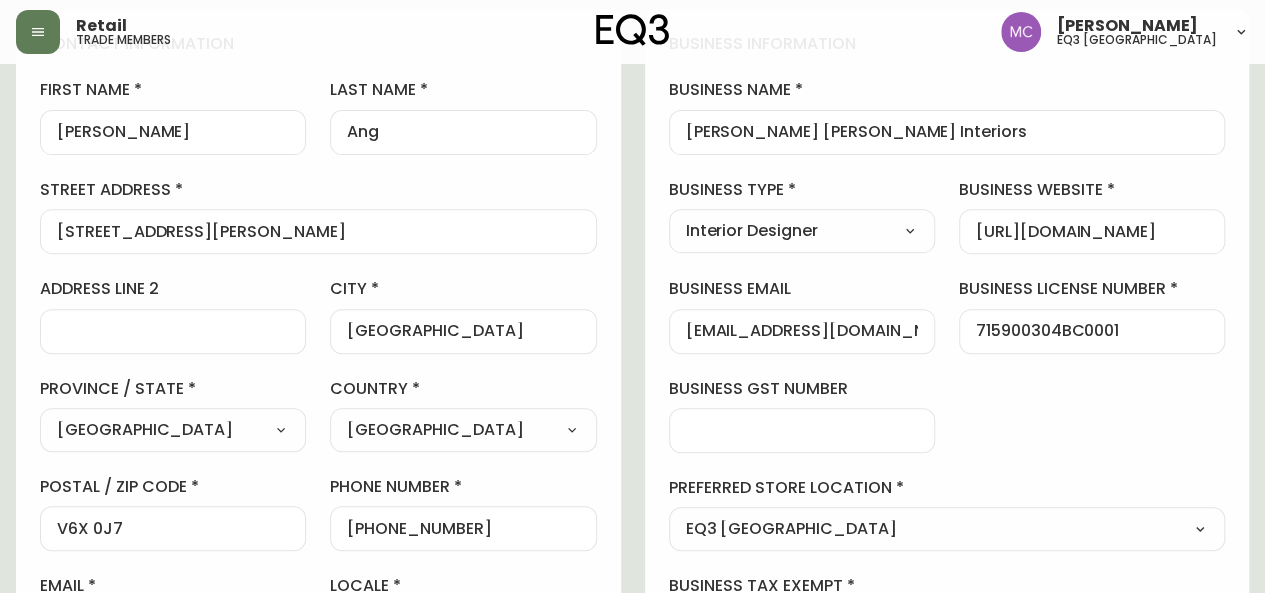 click on "[PERSON_NAME] Added: [DATE] 9:25 am Delete Save active contact information first name [PERSON_NAME] last name [GEOGRAPHIC_DATA] address [STREET_ADDRESS][PERSON_NAME] address line 2 city [GEOGRAPHIC_DATA] / state [GEOGRAPHIC_DATA] Select [GEOGRAPHIC_DATA] [GEOGRAPHIC_DATA] [GEOGRAPHIC_DATA] [GEOGRAPHIC_DATA] [GEOGRAPHIC_DATA] [GEOGRAPHIC_DATA] [GEOGRAPHIC_DATA] [GEOGRAPHIC_DATA] [GEOGRAPHIC_DATA] [PERSON_NAME][GEOGRAPHIC_DATA] [GEOGRAPHIC_DATA] [GEOGRAPHIC_DATA] [GEOGRAPHIC_DATA] country [GEOGRAPHIC_DATA] Select [GEOGRAPHIC_DATA] [GEOGRAPHIC_DATA] postal / zip code V6X 0J7 phone number [PHONE_NUMBER] email [EMAIL_ADDRESS][DOMAIN_NAME] locale CA_EN Select CA_EN [GEOGRAPHIC_DATA] [GEOGRAPHIC_DATA] additional information do you require a designer kit? Yes! I wish to purchase the EQ3 Designer Kit for $49. This kit contains 3” swatches of EQ3’s complete range of fabric and leather options, as well as wood samples and the latest catalogue. Thank you, I have already received a kit. No, I do not wish to purchase a Designer Kit. how did you hear about the eq3 trade program? Social Media Select Social Media Advertisement Trade Show Outreach from a Trade Rep Other" at bounding box center [632, 567] 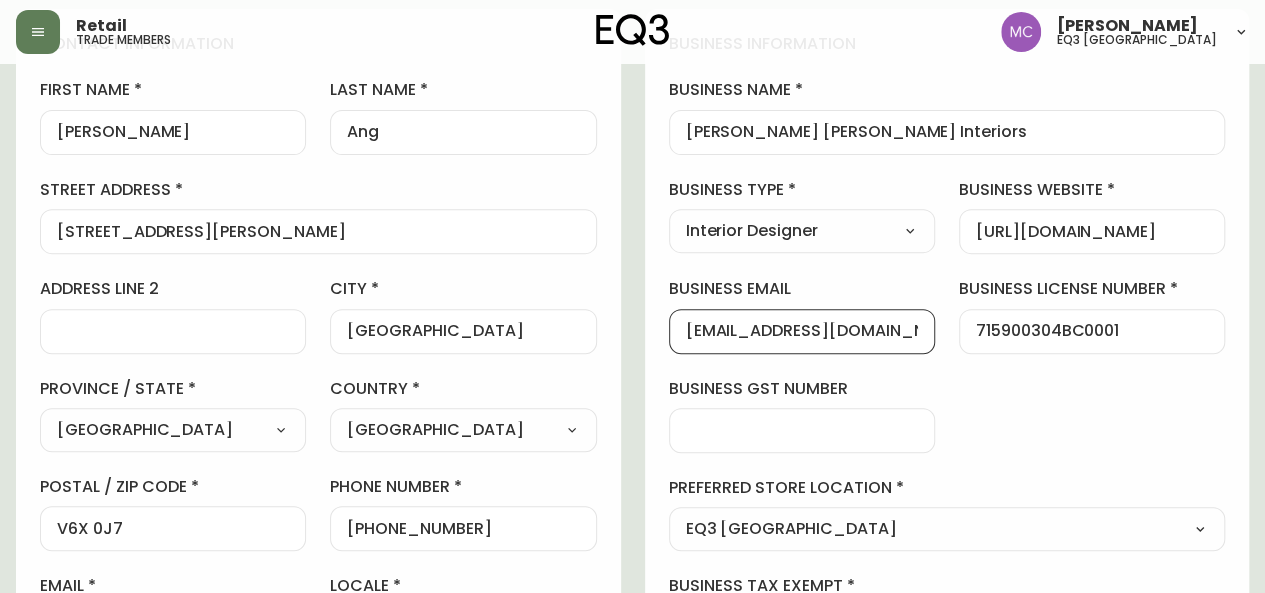 drag, startPoint x: 898, startPoint y: 325, endPoint x: 632, endPoint y: 307, distance: 266.60834 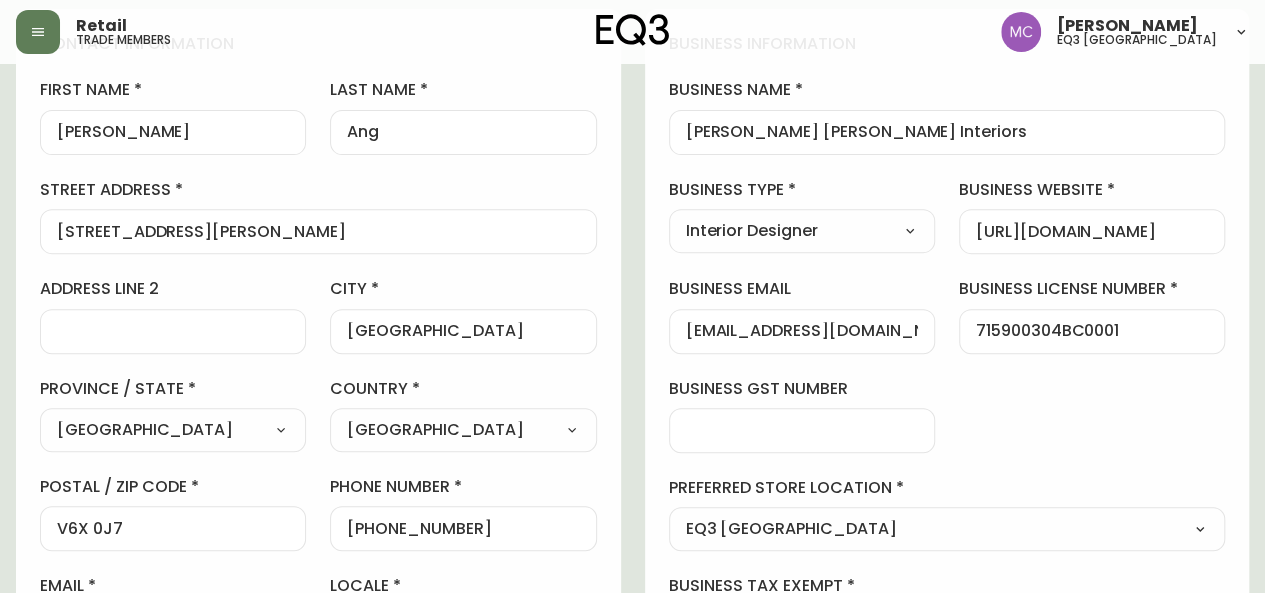 click on "[PERSON_NAME] Added: [DATE] 9:25 am Delete Save active contact information first name [PERSON_NAME] last name [GEOGRAPHIC_DATA] address [STREET_ADDRESS][PERSON_NAME] address line 2 city [GEOGRAPHIC_DATA] / state [GEOGRAPHIC_DATA] Select [GEOGRAPHIC_DATA] [GEOGRAPHIC_DATA] [GEOGRAPHIC_DATA] [GEOGRAPHIC_DATA] [GEOGRAPHIC_DATA] [GEOGRAPHIC_DATA] [GEOGRAPHIC_DATA] [GEOGRAPHIC_DATA] [GEOGRAPHIC_DATA] [PERSON_NAME][GEOGRAPHIC_DATA] [GEOGRAPHIC_DATA] [GEOGRAPHIC_DATA] [GEOGRAPHIC_DATA] country [GEOGRAPHIC_DATA] Select [GEOGRAPHIC_DATA] [GEOGRAPHIC_DATA] postal / zip code V6X 0J7 phone number [PHONE_NUMBER] email [EMAIL_ADDRESS][DOMAIN_NAME] locale CA_EN Select CA_EN [GEOGRAPHIC_DATA] [GEOGRAPHIC_DATA] additional information do you require a designer kit? Yes! I wish to purchase the EQ3 Designer Kit for $49. This kit contains 3” swatches of EQ3’s complete range of fabric and leather options, as well as wood samples and the latest catalogue. Thank you, I have already received a kit. No, I do not wish to purchase a Designer Kit. how did you hear about the eq3 trade program? Social Media Select Social Media Advertisement Trade Show Outreach from a Trade Rep Other" at bounding box center [632, 567] 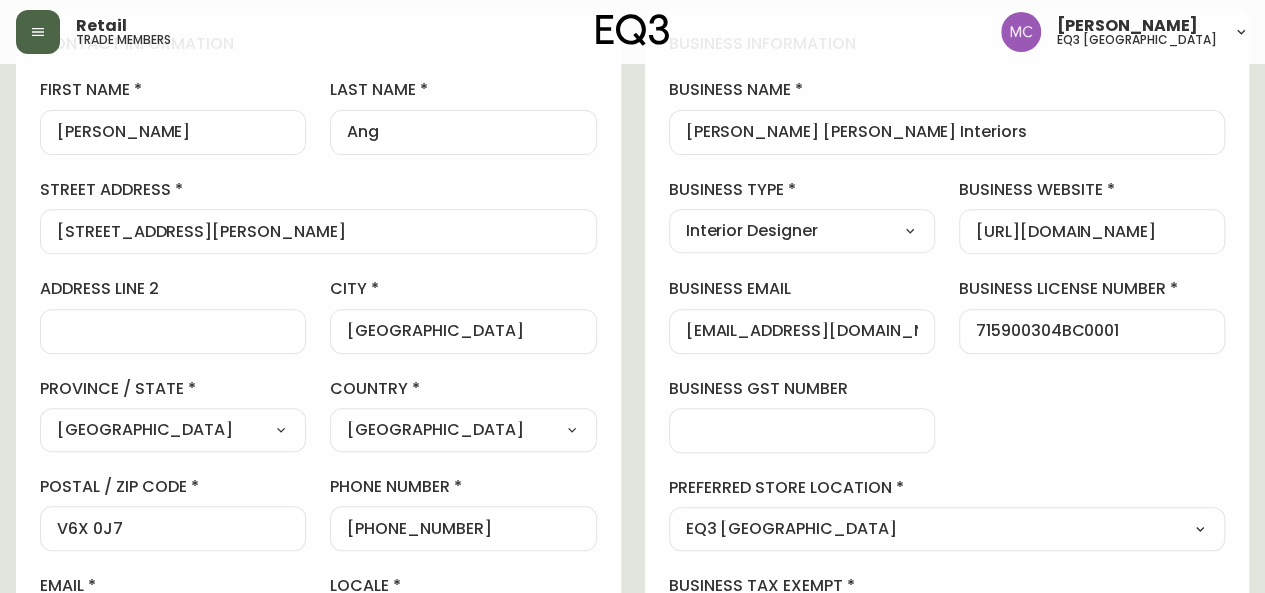 click at bounding box center (38, 32) 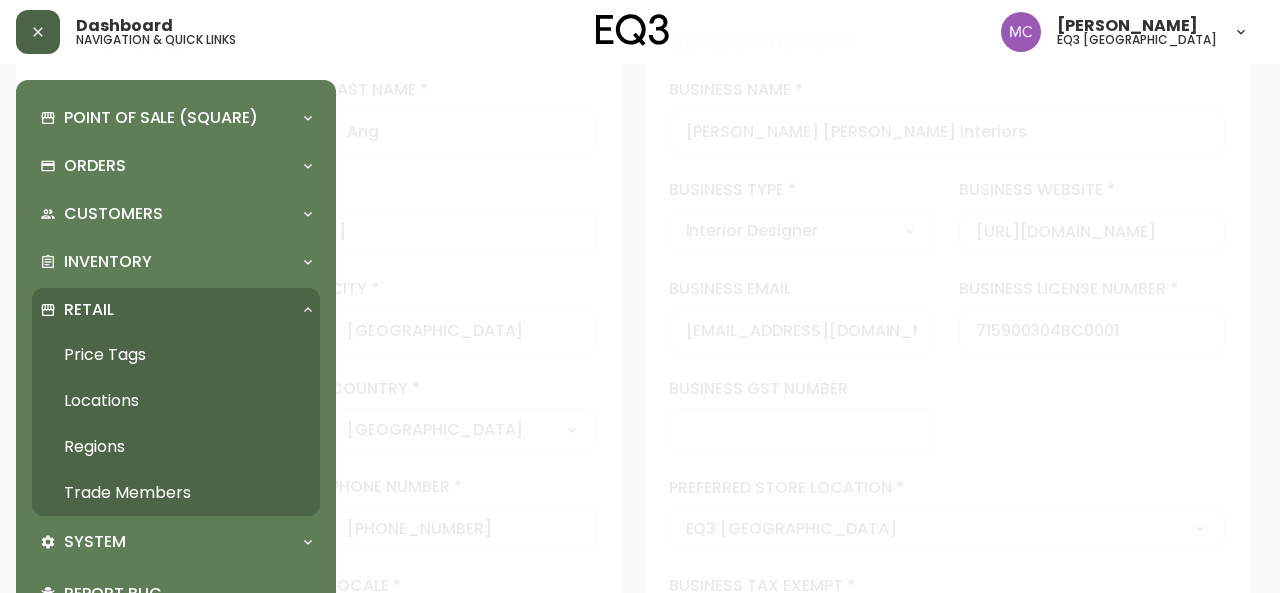 scroll, scrollTop: 268, scrollLeft: 0, axis: vertical 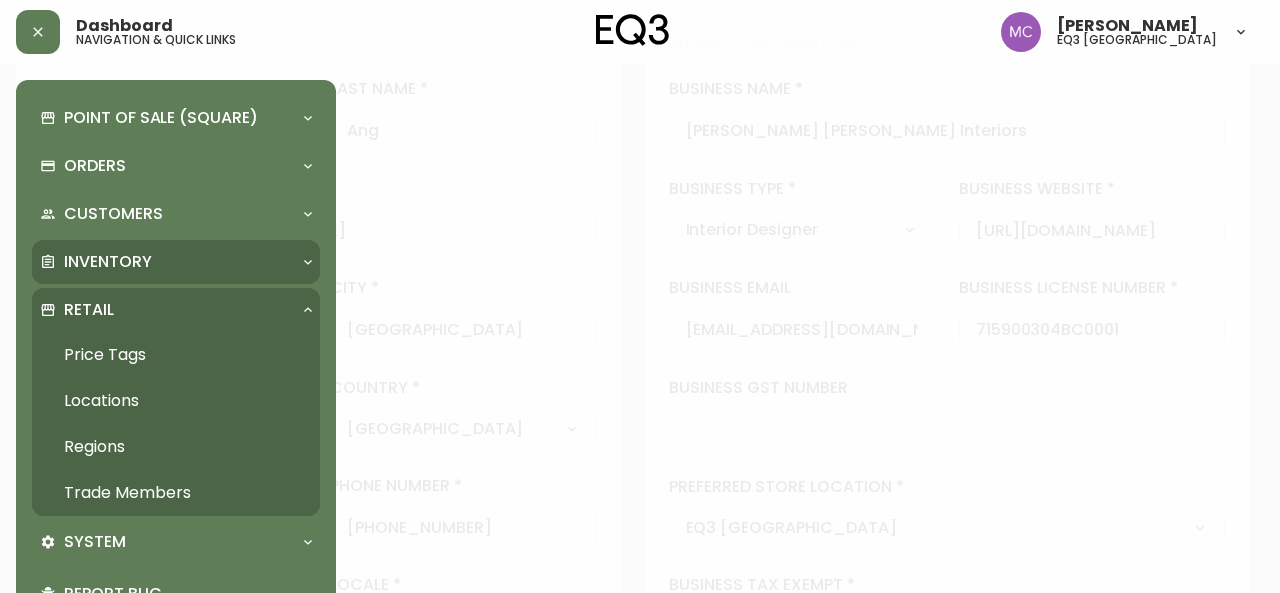 click on "Inventory" at bounding box center (108, 262) 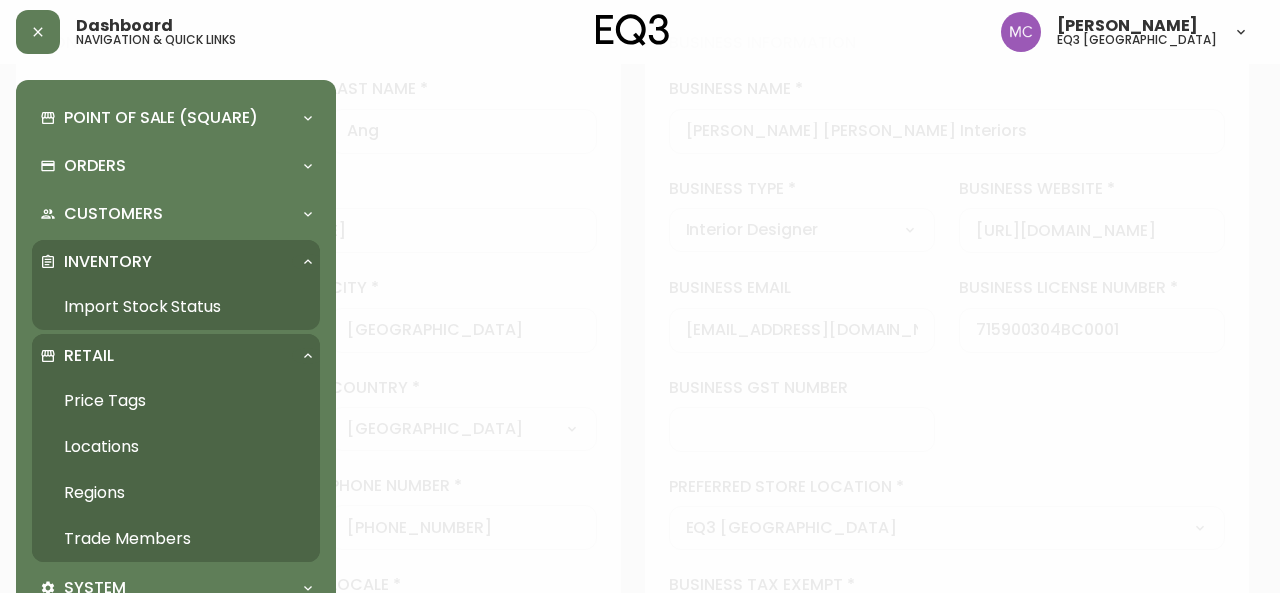 click on "Import Stock Status" at bounding box center [176, 307] 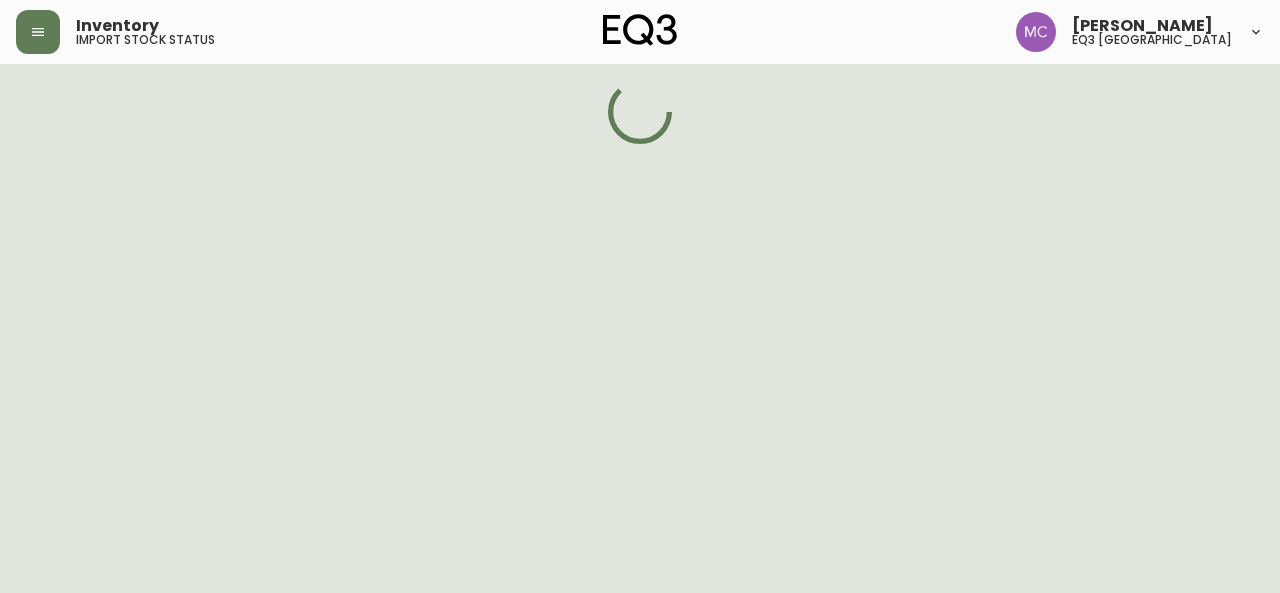 scroll, scrollTop: 0, scrollLeft: 0, axis: both 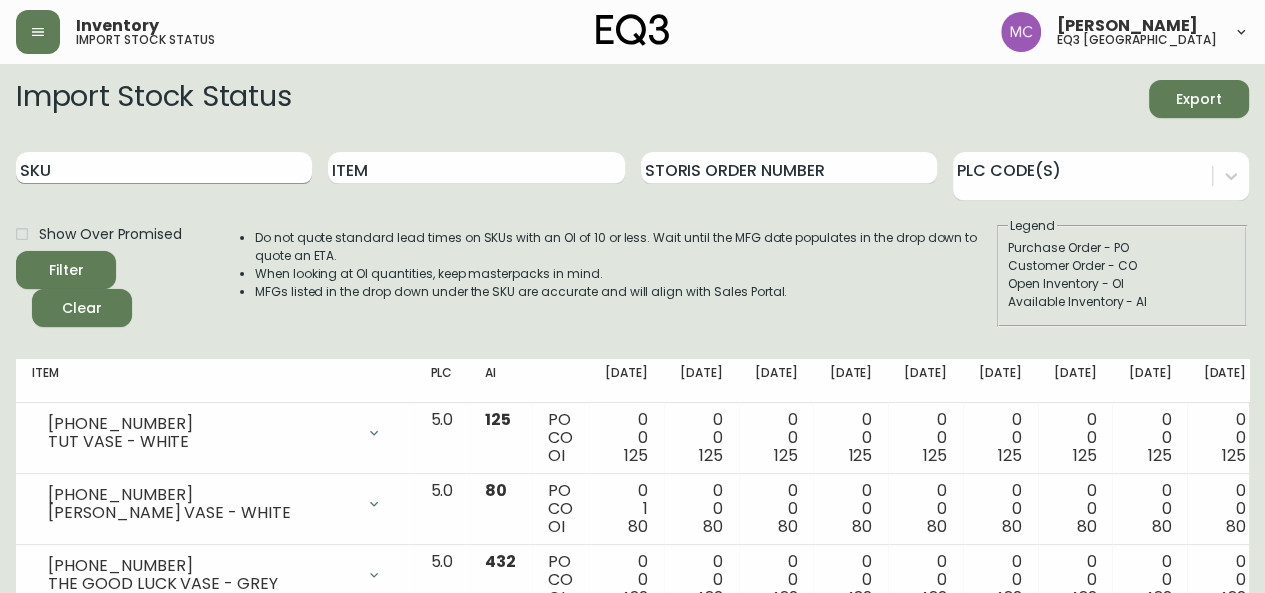click on "SKU" at bounding box center [164, 168] 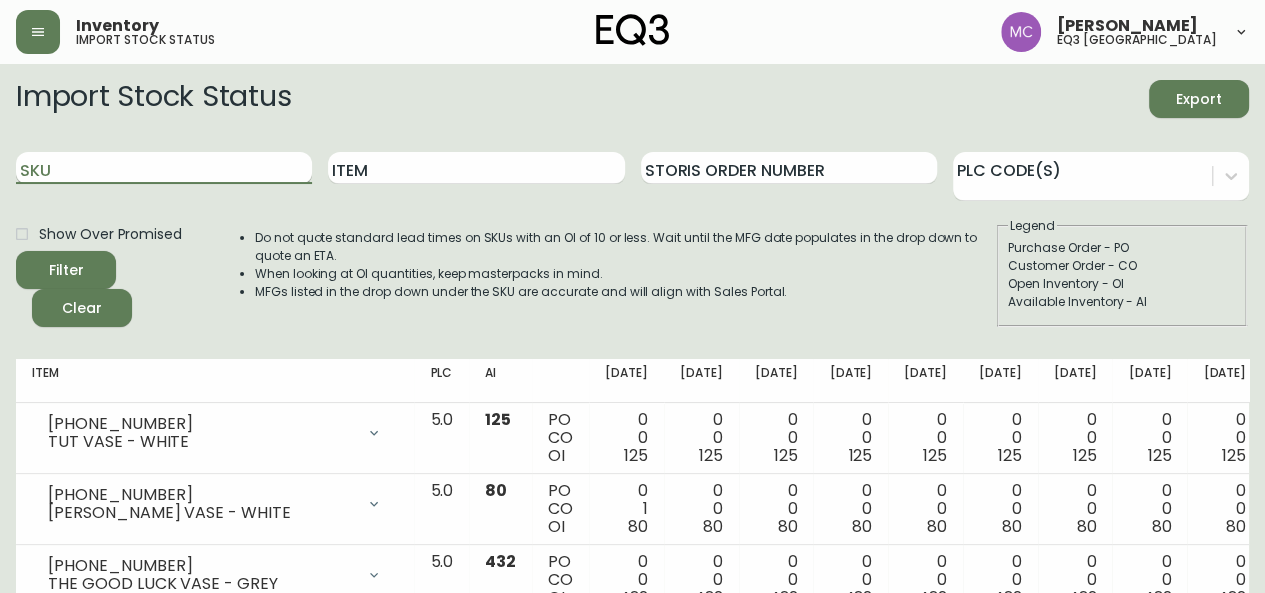 paste on "[PHONE_NUMBER]" 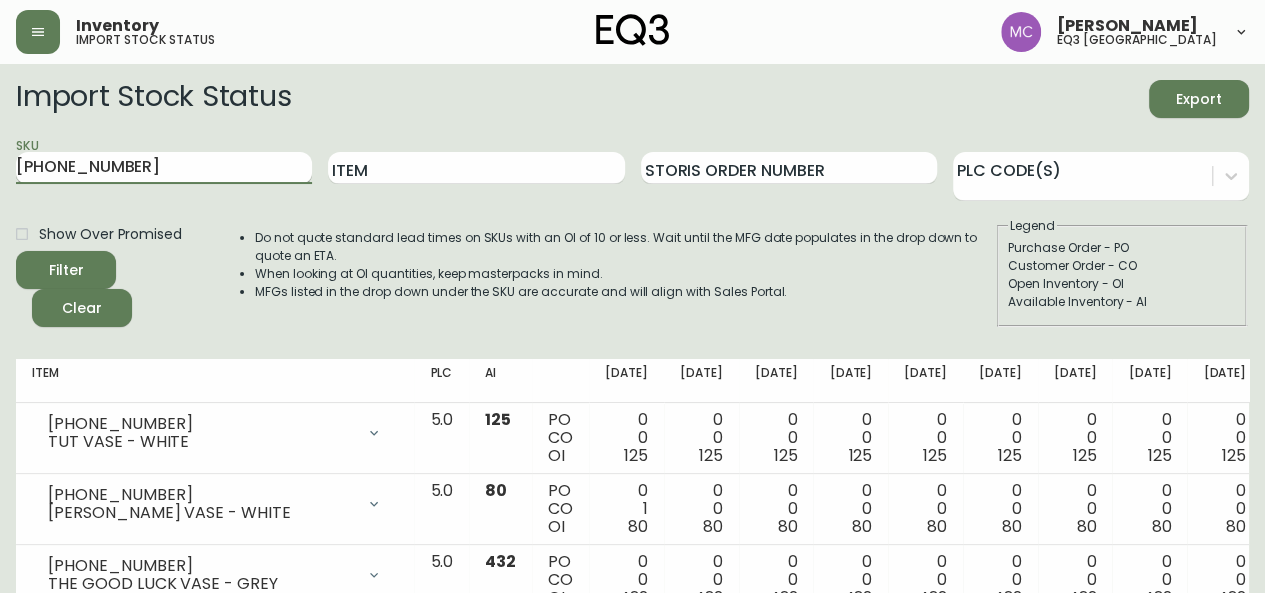 type on "[PHONE_NUMBER]" 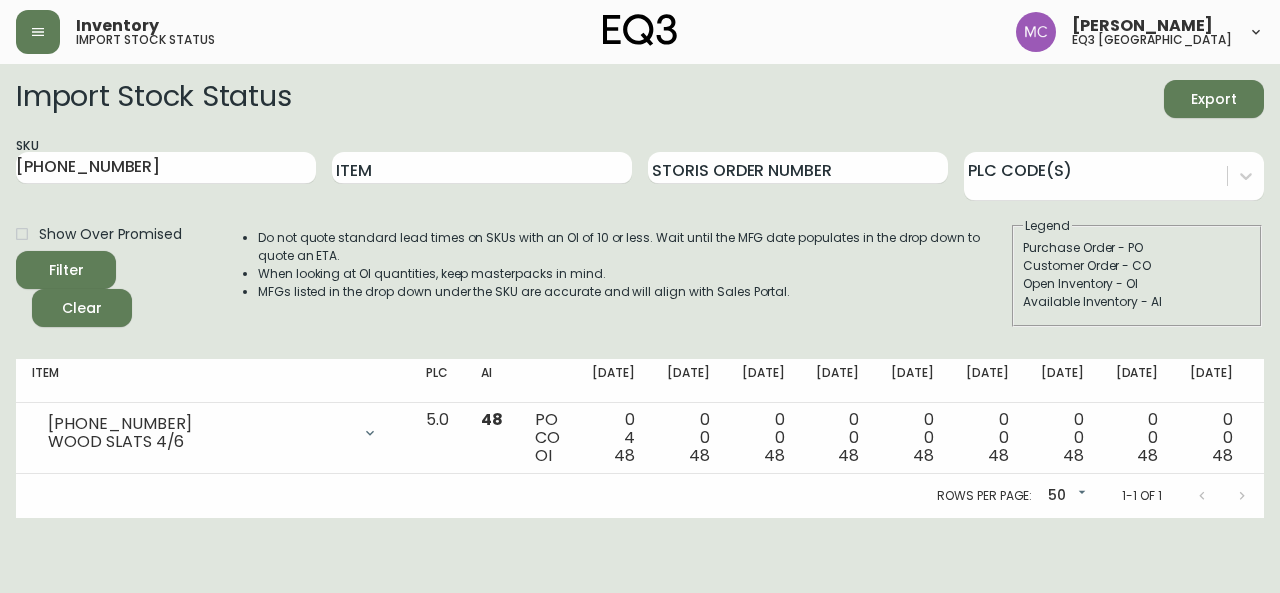 click on "Import Stock Status Export SKU [PHONE_NUMBER] Item Storis Order Number PLC Code(s) Show Over Promised Filter Clear Do not quote standard lead times on SKUs with an OI of 10 or less. Wait until the MFG date populates in the drop down to quote an ETA. When looking at OI quantities, keep masterpacks in mind. MFGs listed in the drop down under the SKU are accurate and will align with Sales Portal. Legend Purchase Order - PO Customer Order - CO Open Inventory - OI Available Inventory - AI Item PLC AI [DATE] Aug [DATE] Aug [DATE] Aug [DATE] Sep [DATE] Sep [DATE] Oct [DATE] Future [PHONE_NUMBER] WOOD SLATS 4/6 Opening Balance 52 ( [DATE] ) Customer Order (8514948) 1 ( [DATE] ) Customer Order (8539678) 1 ( [DATE] ) Customer Order (8547752) 1 ( [DATE] ) Available Inventory 48 ( [DATE] ) Customer Order (8549683) 1 ( [DATE] ) 5.0 48 PO CO OI 0 4 48 0 0 48 0 0 48 0 0 48 0 0 48 0 0 48 0 0 48 0 0 48 0 0 48 0 0 48 0 0 48 0 0 48 0 0 48 0 0 48 Rows per page: 50 50 1-1 of 1" at bounding box center [640, 291] 